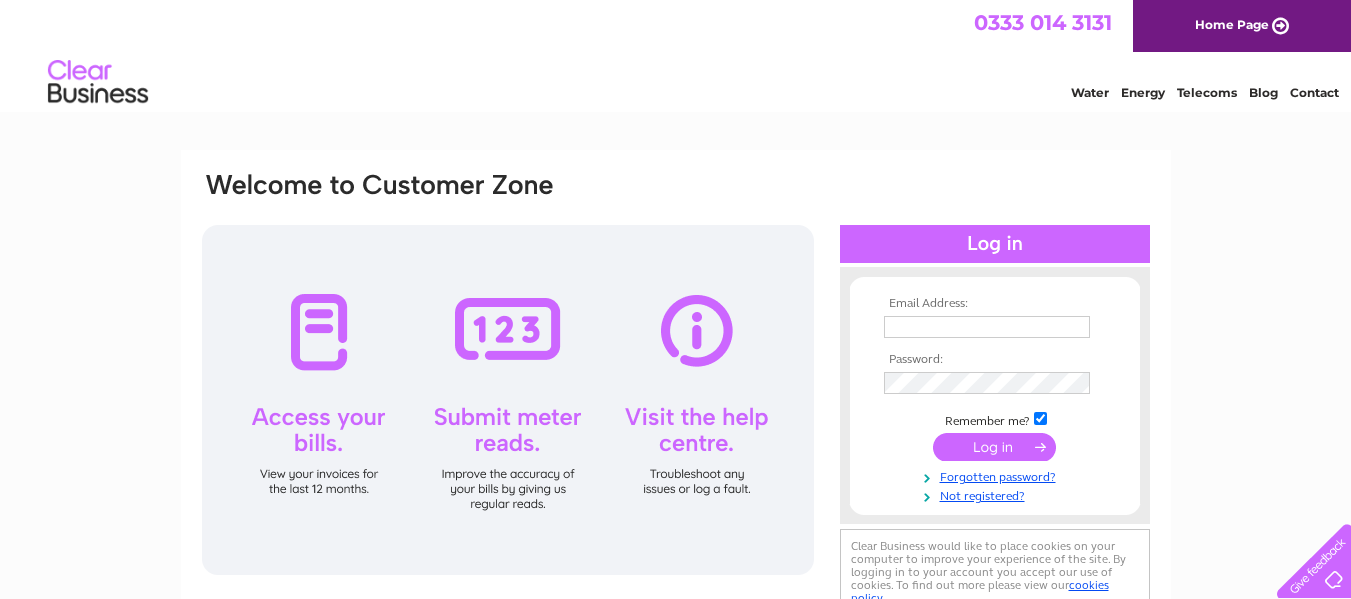 scroll, scrollTop: 0, scrollLeft: 0, axis: both 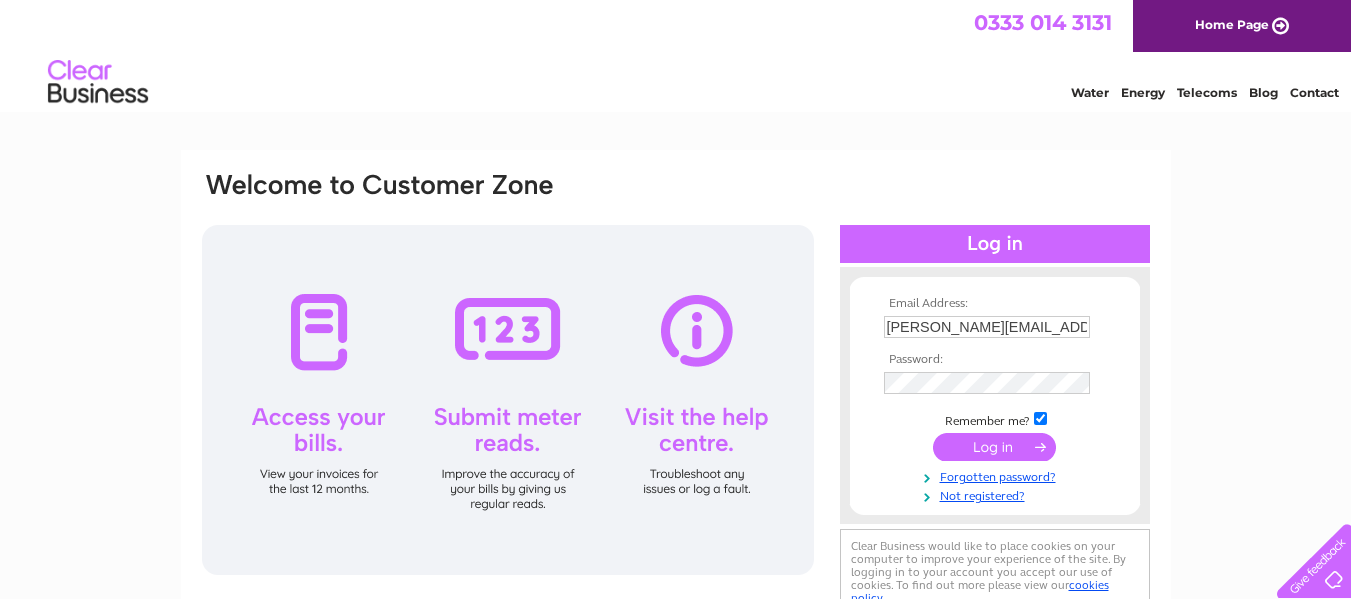 click at bounding box center (994, 447) 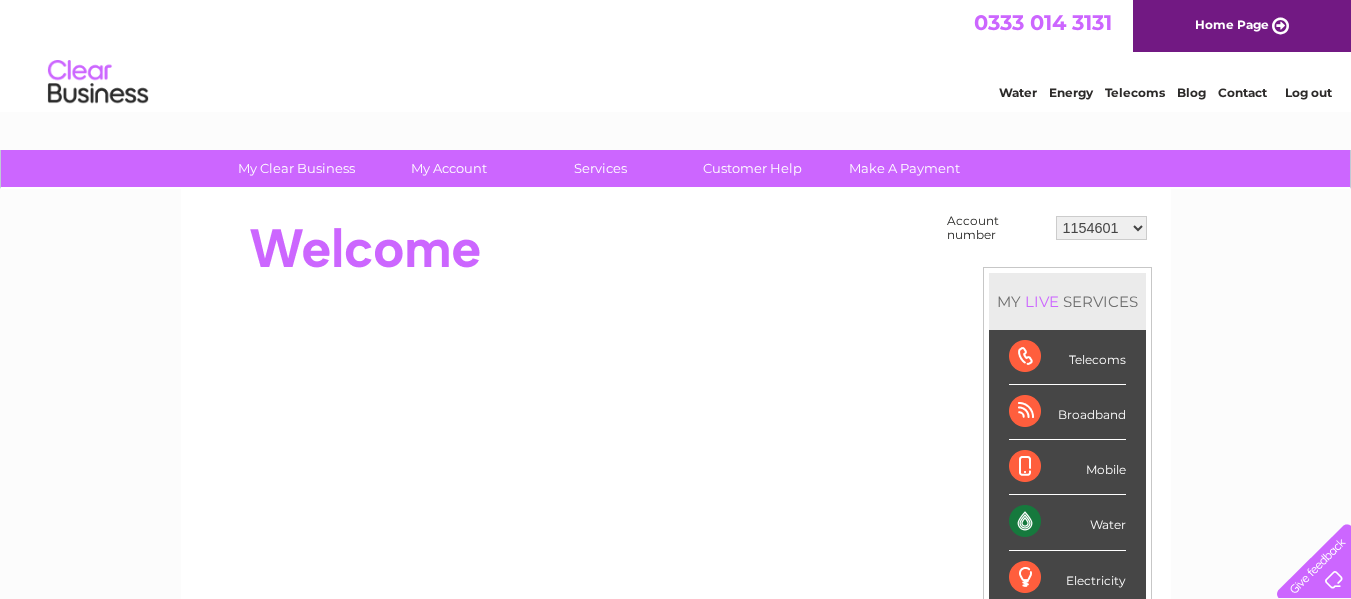 scroll, scrollTop: 0, scrollLeft: 0, axis: both 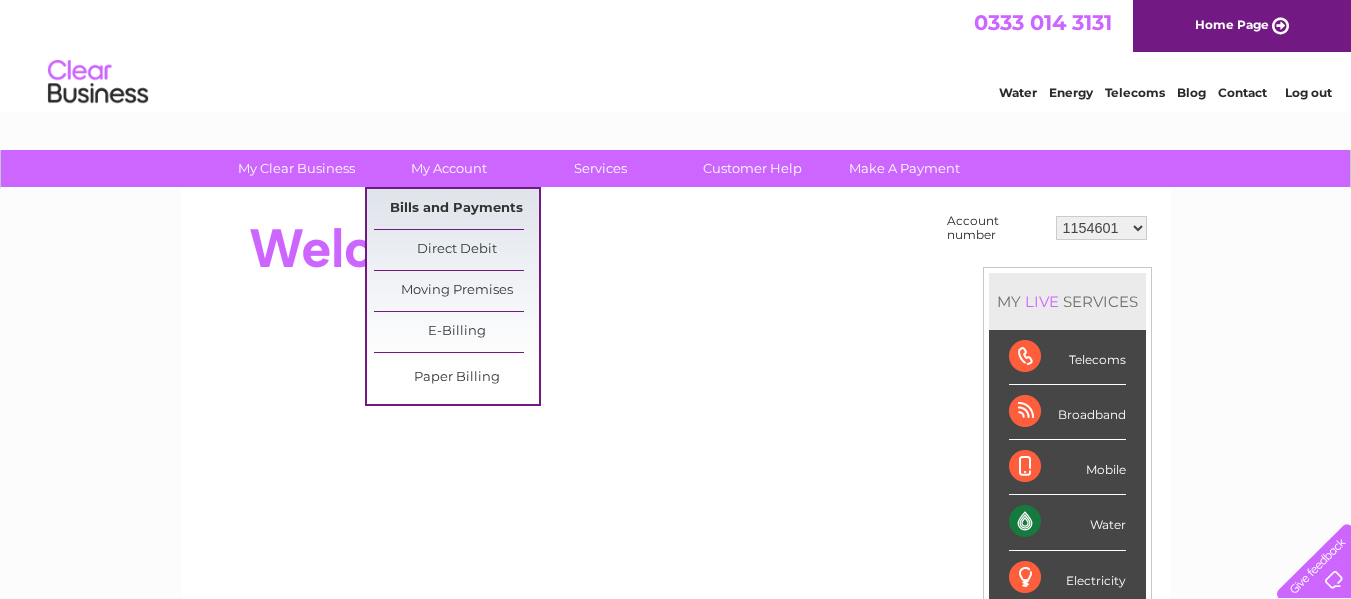 click on "Bills and Payments" at bounding box center [456, 209] 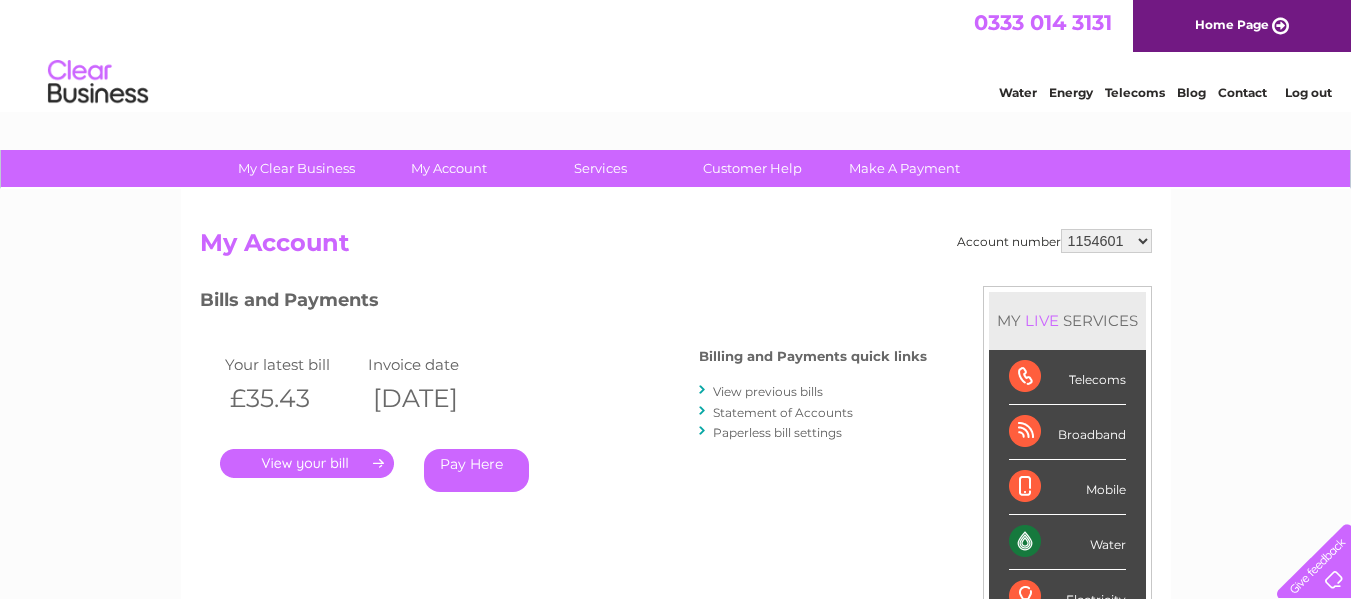 scroll, scrollTop: 0, scrollLeft: 0, axis: both 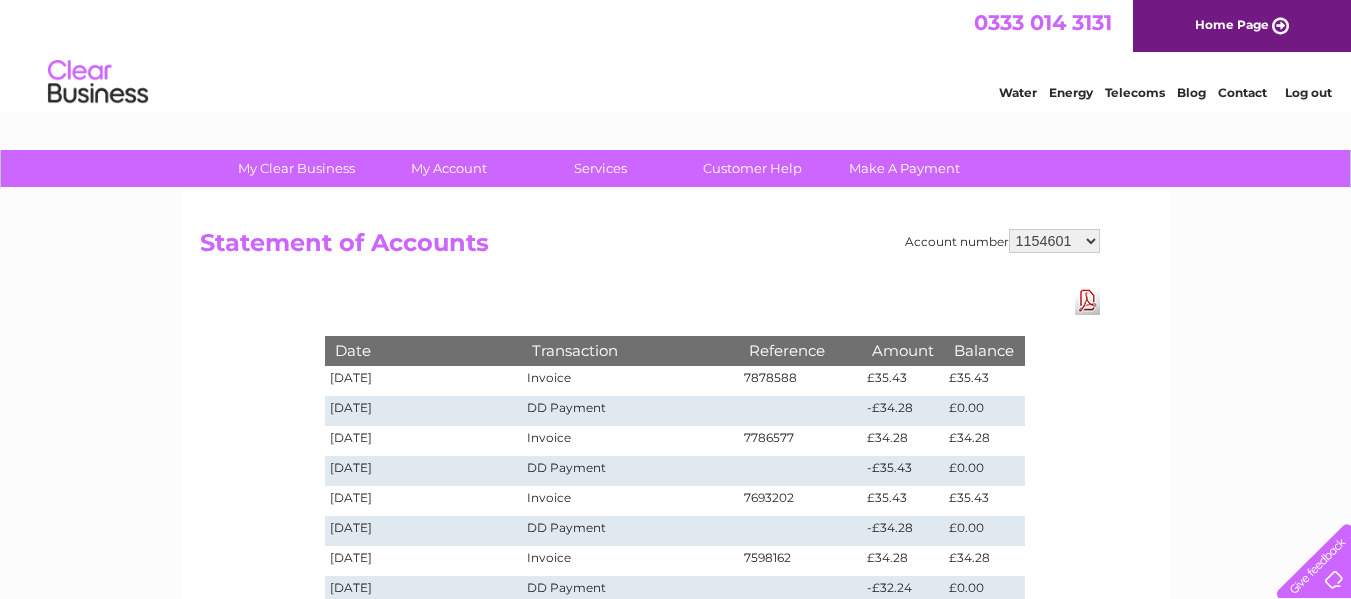click on "Download Pdf" at bounding box center [1087, 300] 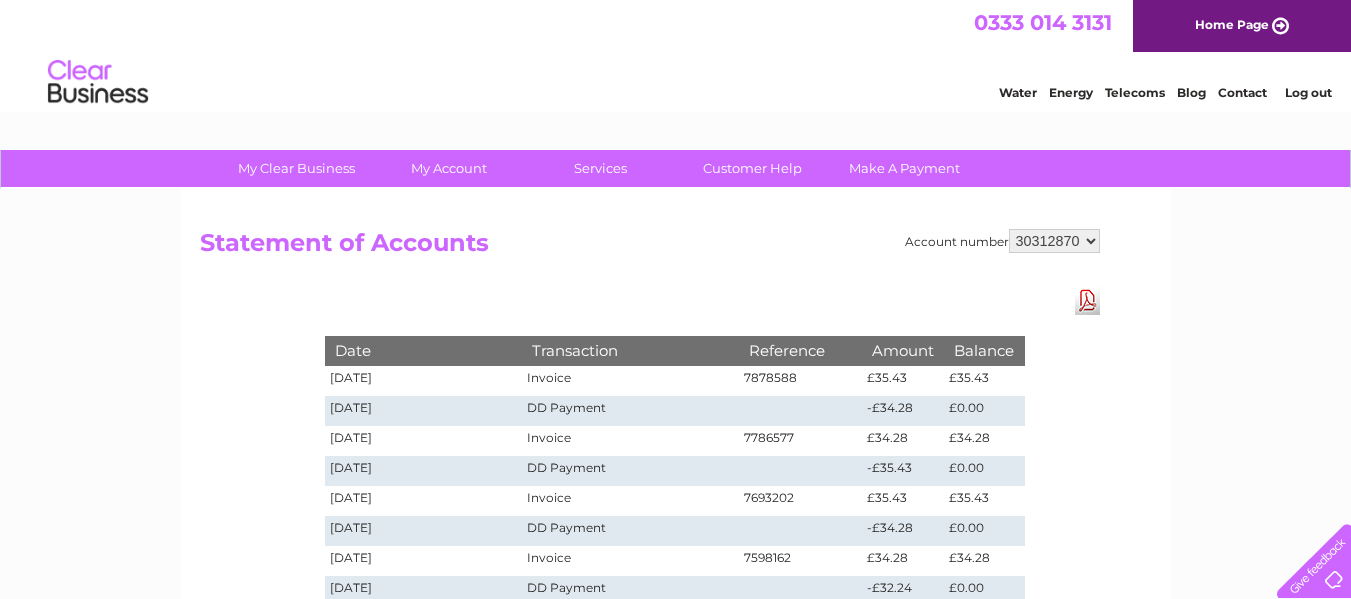 click on "1154601
30312870" at bounding box center [1054, 241] 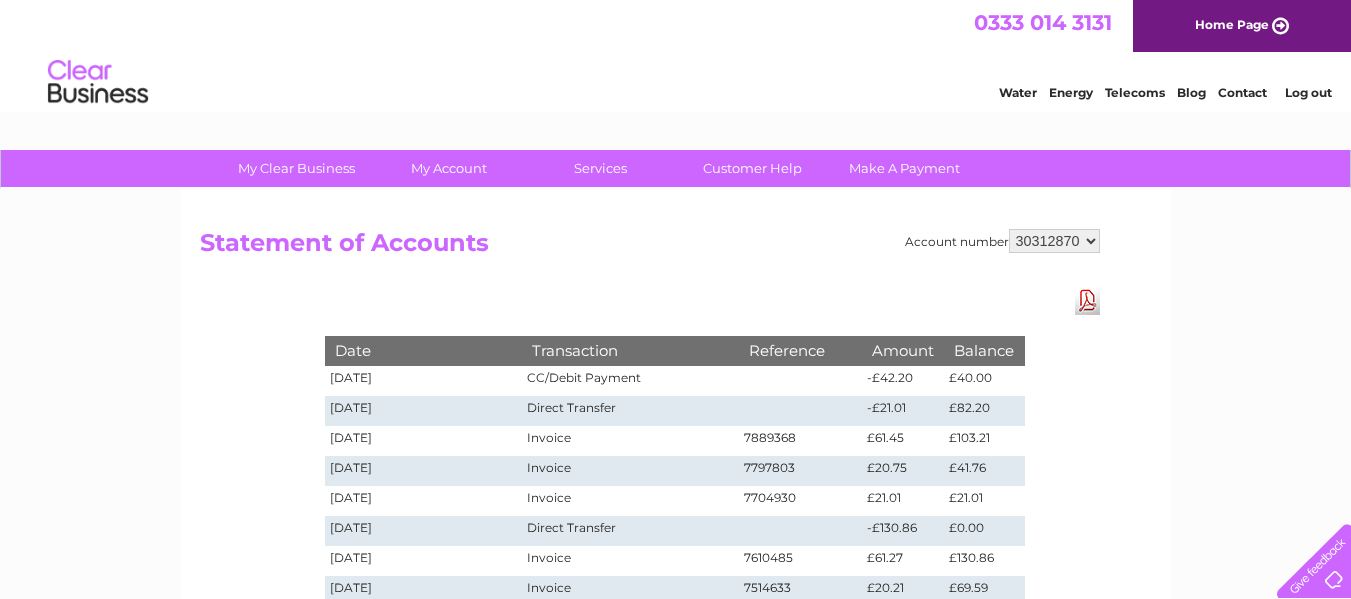 scroll, scrollTop: 0, scrollLeft: 0, axis: both 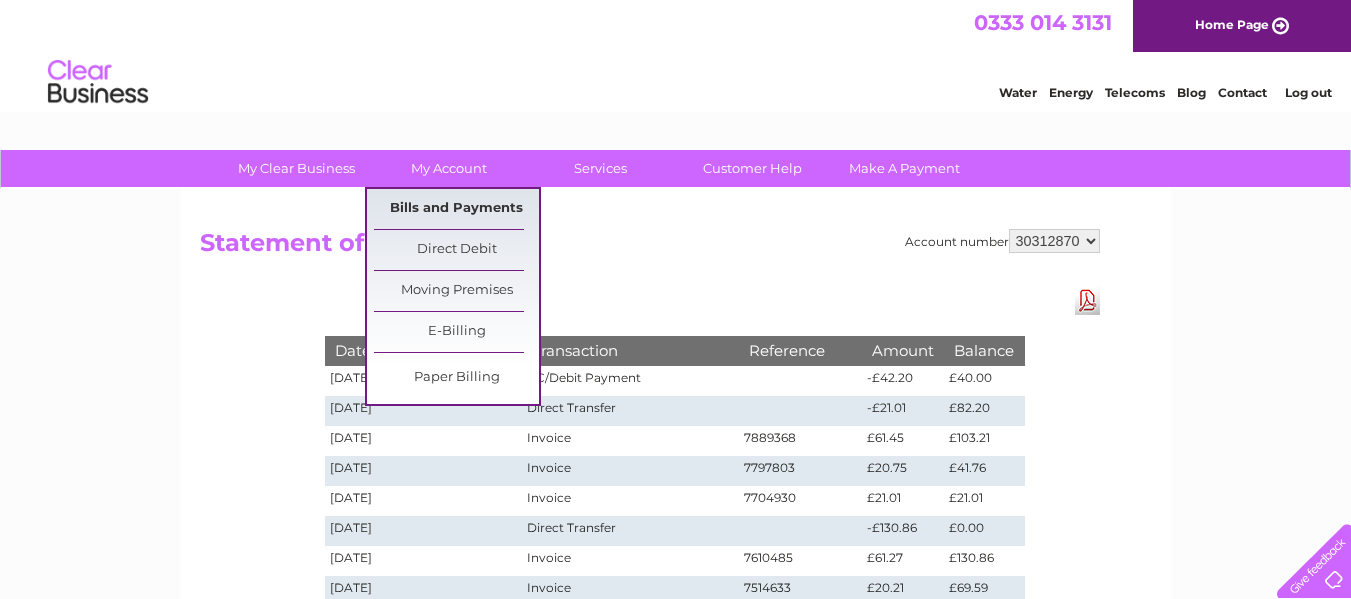 click on "Bills and Payments" at bounding box center (456, 209) 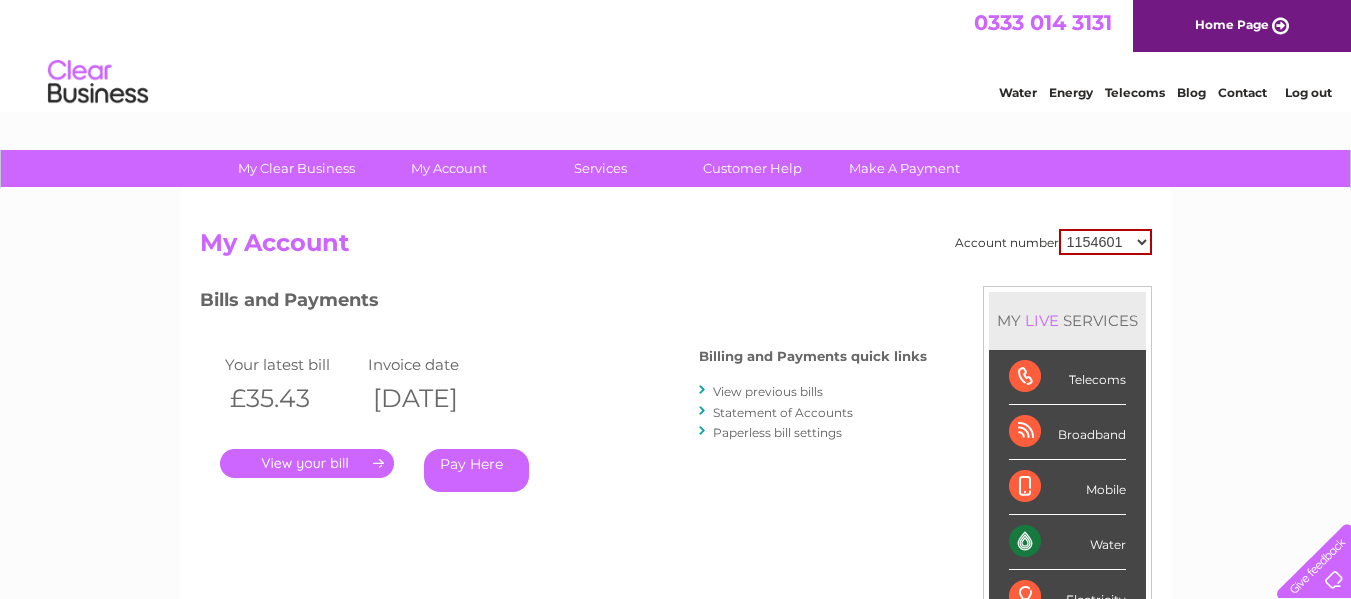 scroll, scrollTop: 0, scrollLeft: 0, axis: both 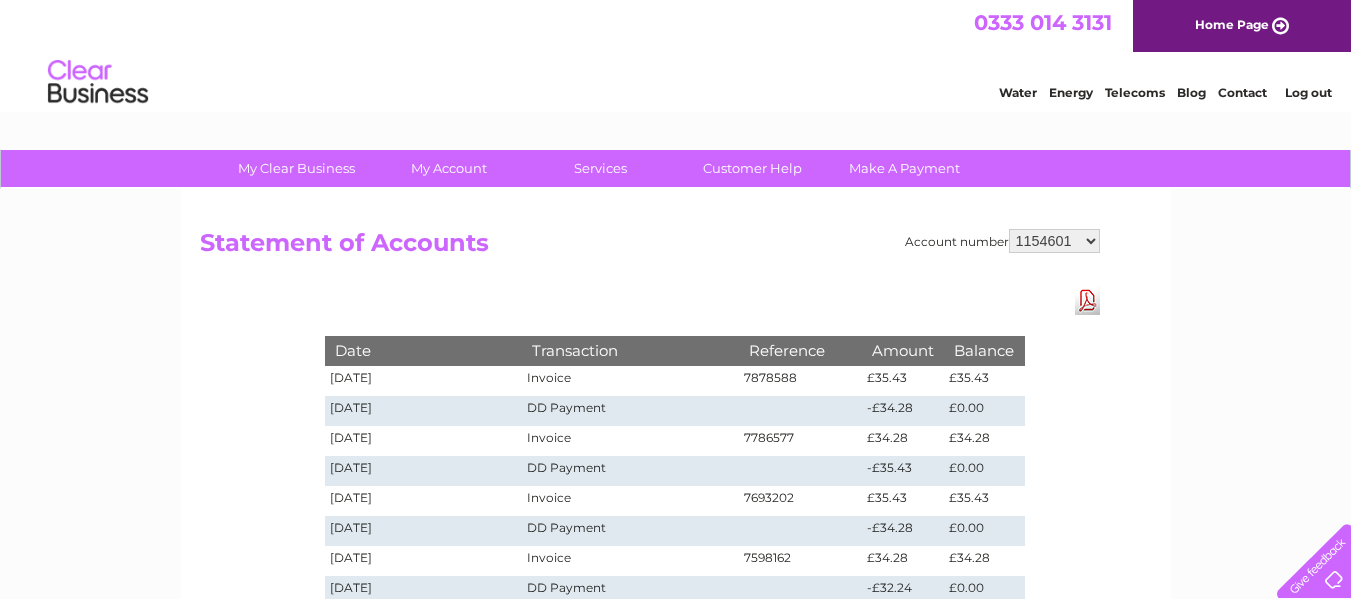 click on "1154601
30312870" at bounding box center [1054, 241] 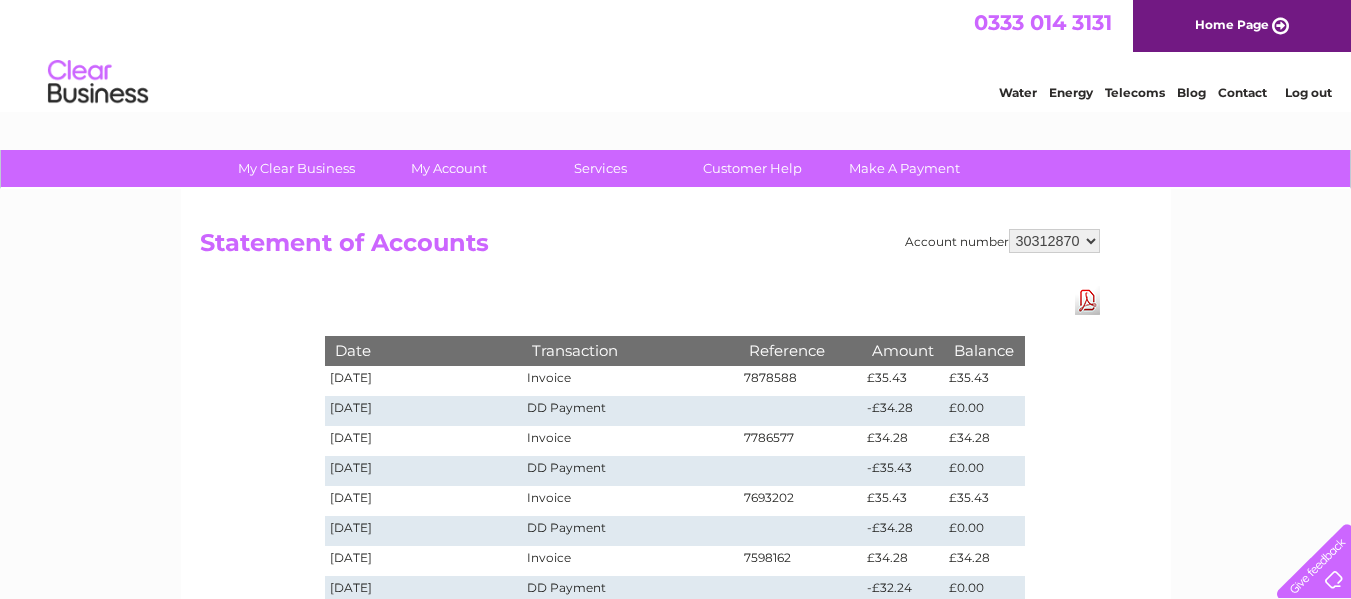 click on "1154601
30312870" at bounding box center [1054, 241] 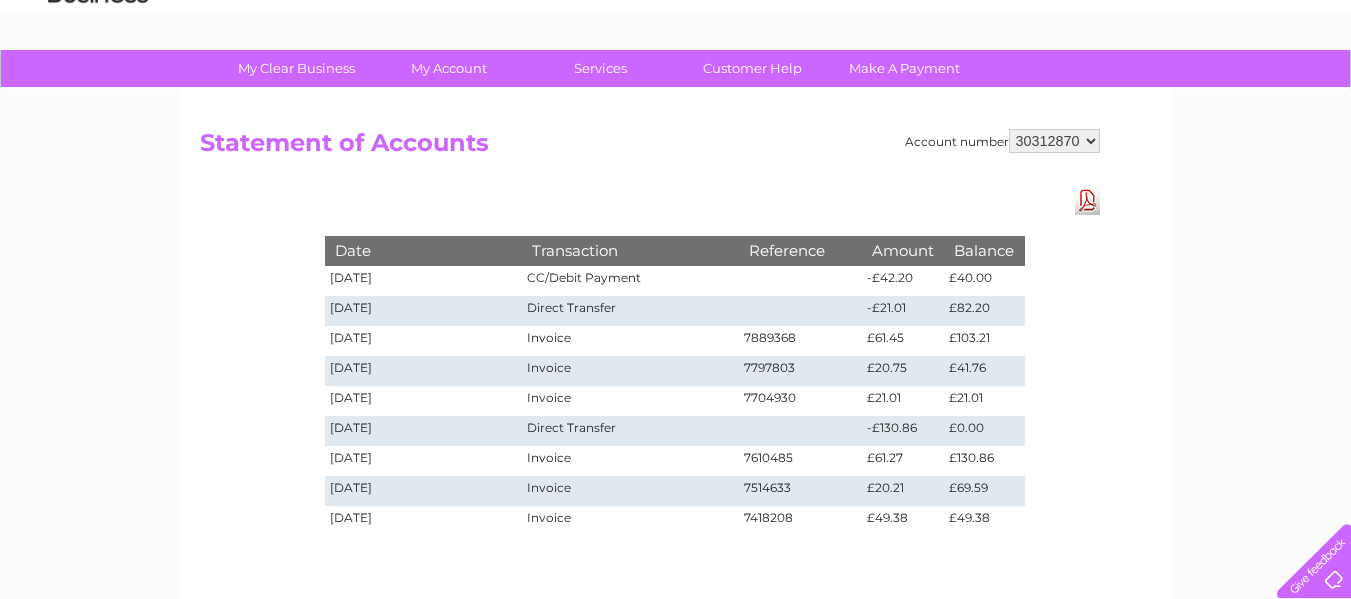 scroll, scrollTop: 0, scrollLeft: 0, axis: both 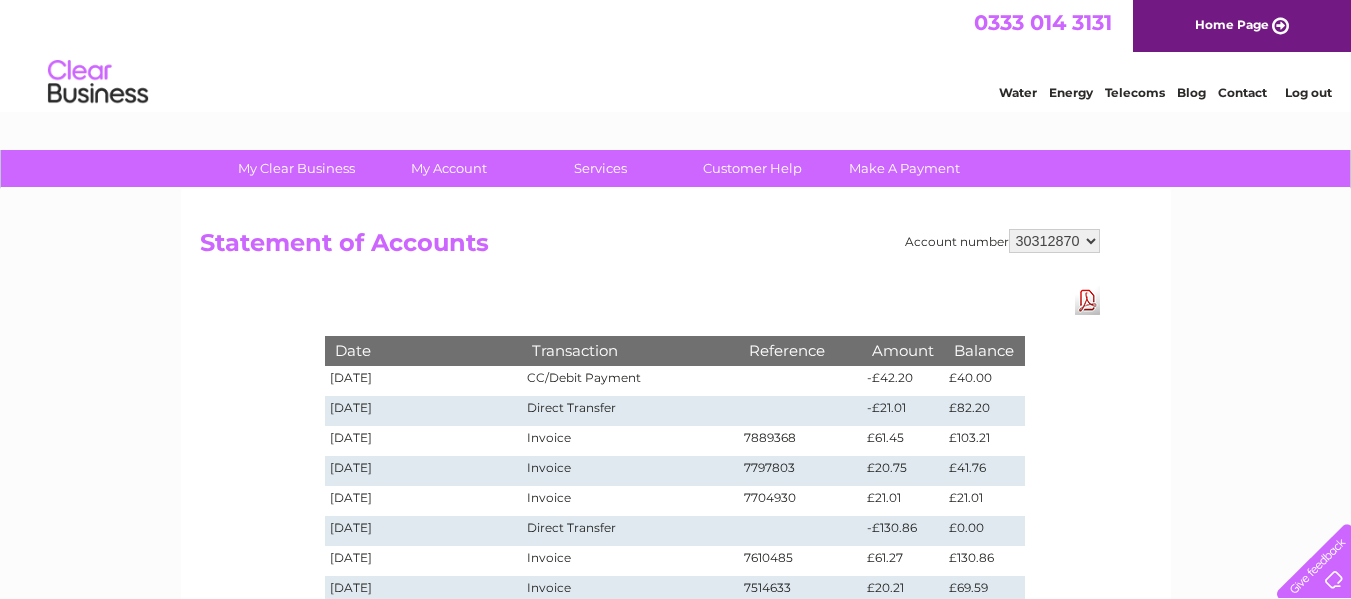 click on "Download Pdf" at bounding box center (1087, 300) 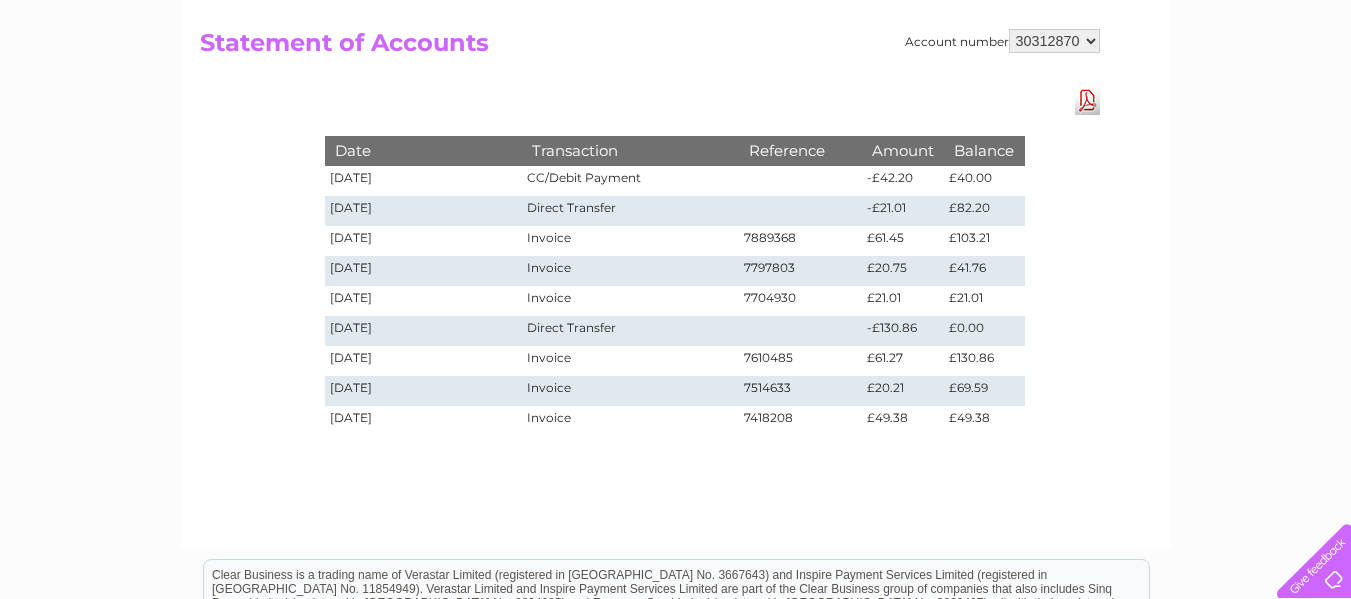 scroll, scrollTop: 0, scrollLeft: 0, axis: both 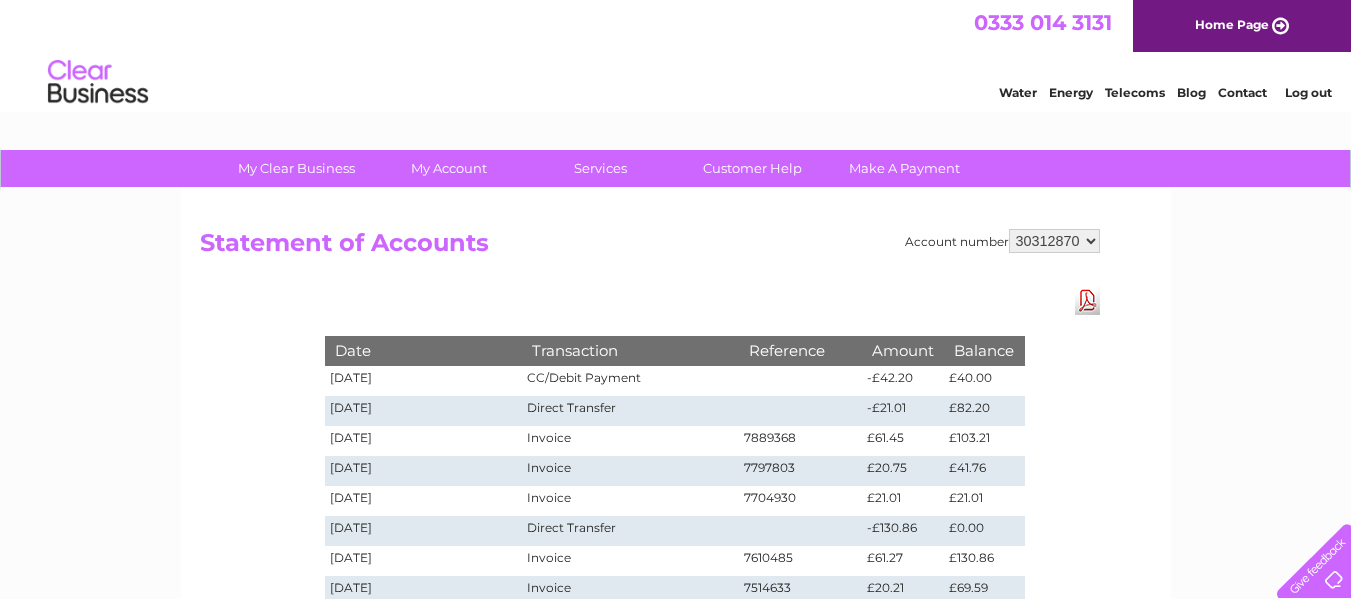 click on "Log out" at bounding box center [1308, 92] 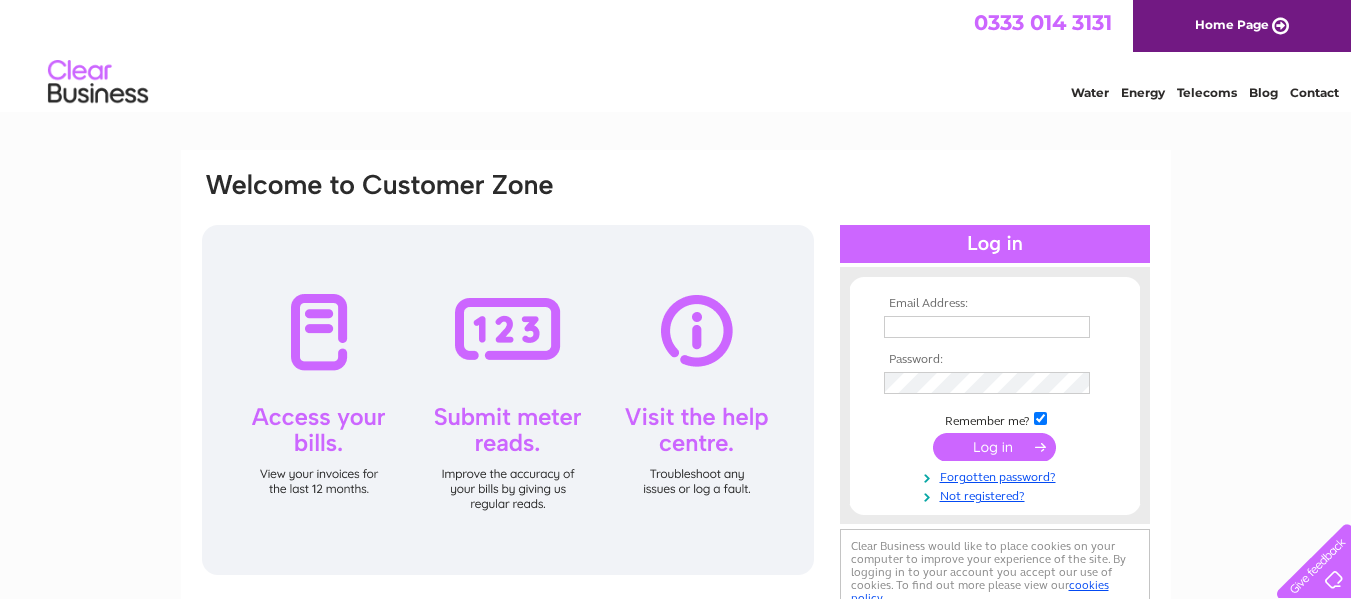 scroll, scrollTop: 0, scrollLeft: 0, axis: both 